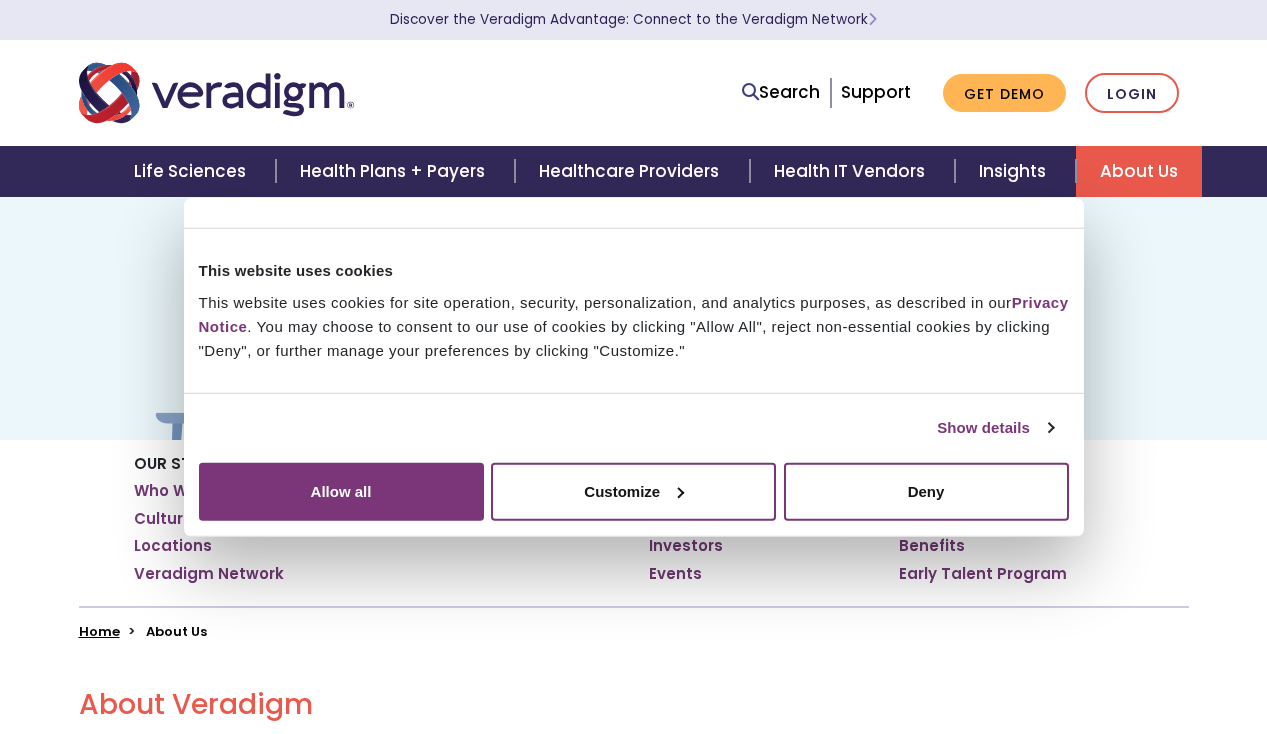 scroll, scrollTop: 122, scrollLeft: 0, axis: vertical 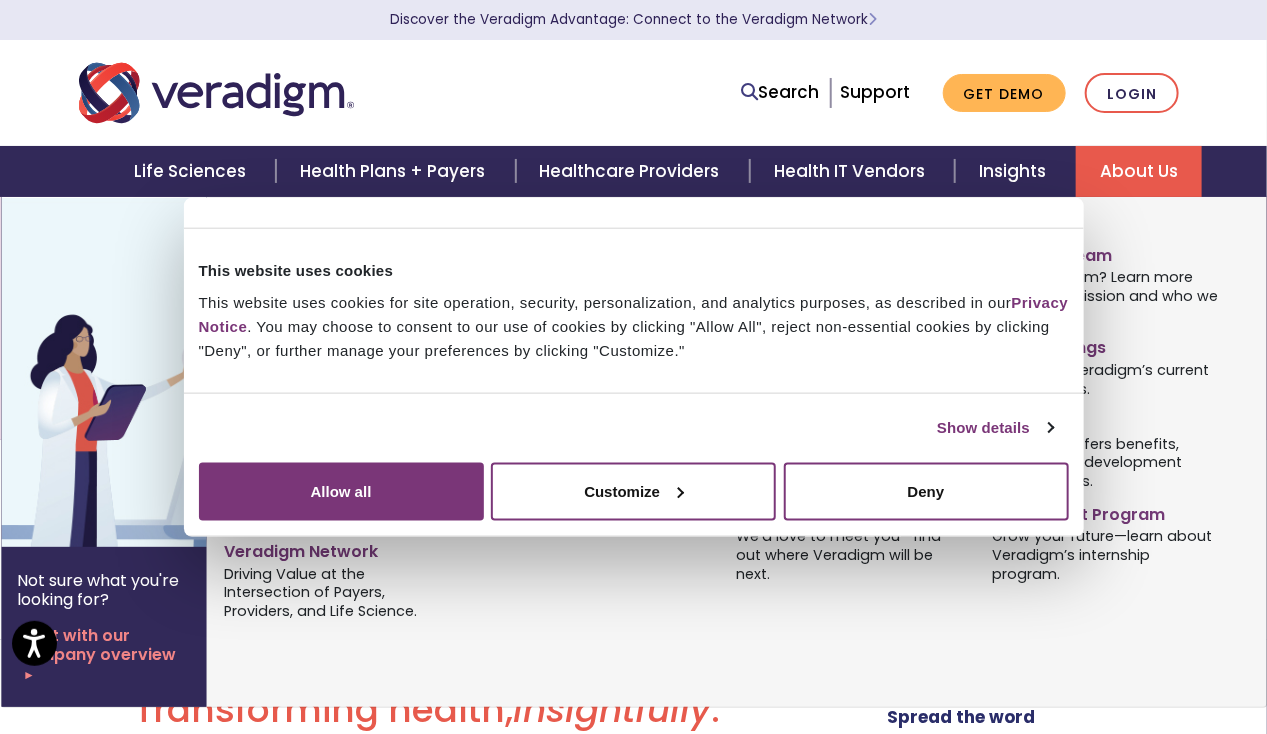 click on "About Us" at bounding box center [1139, 171] 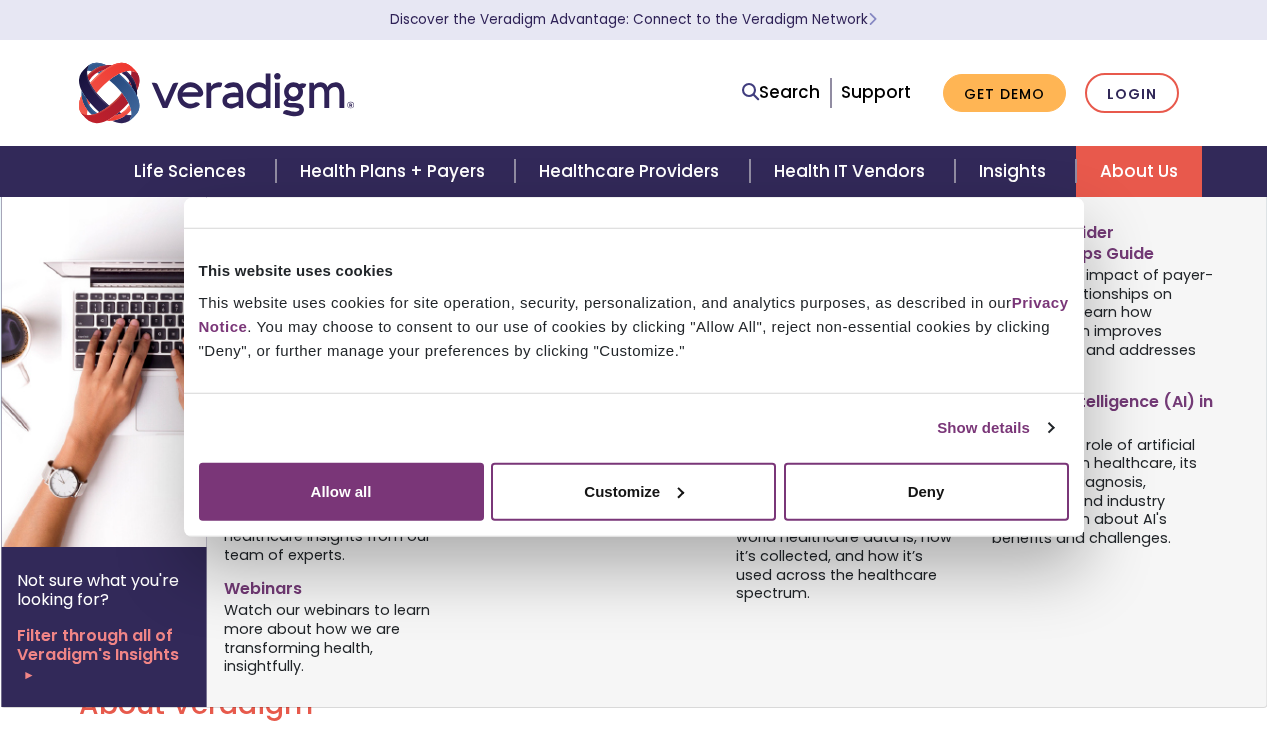 scroll, scrollTop: 0, scrollLeft: 0, axis: both 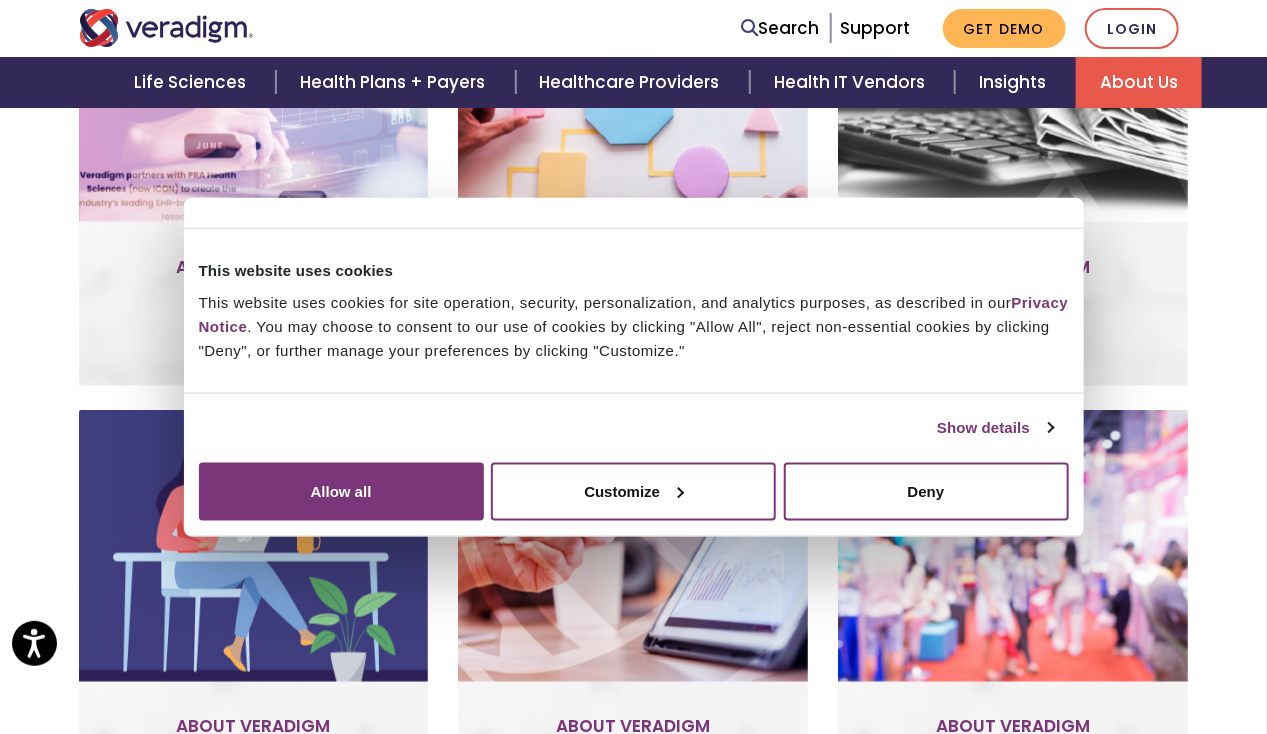 click on "Newsroom
Check out our latest news releases coming out of Veradigm and the most up to date information for investors.
Visit Our Newsroom" at bounding box center (1013, 168) 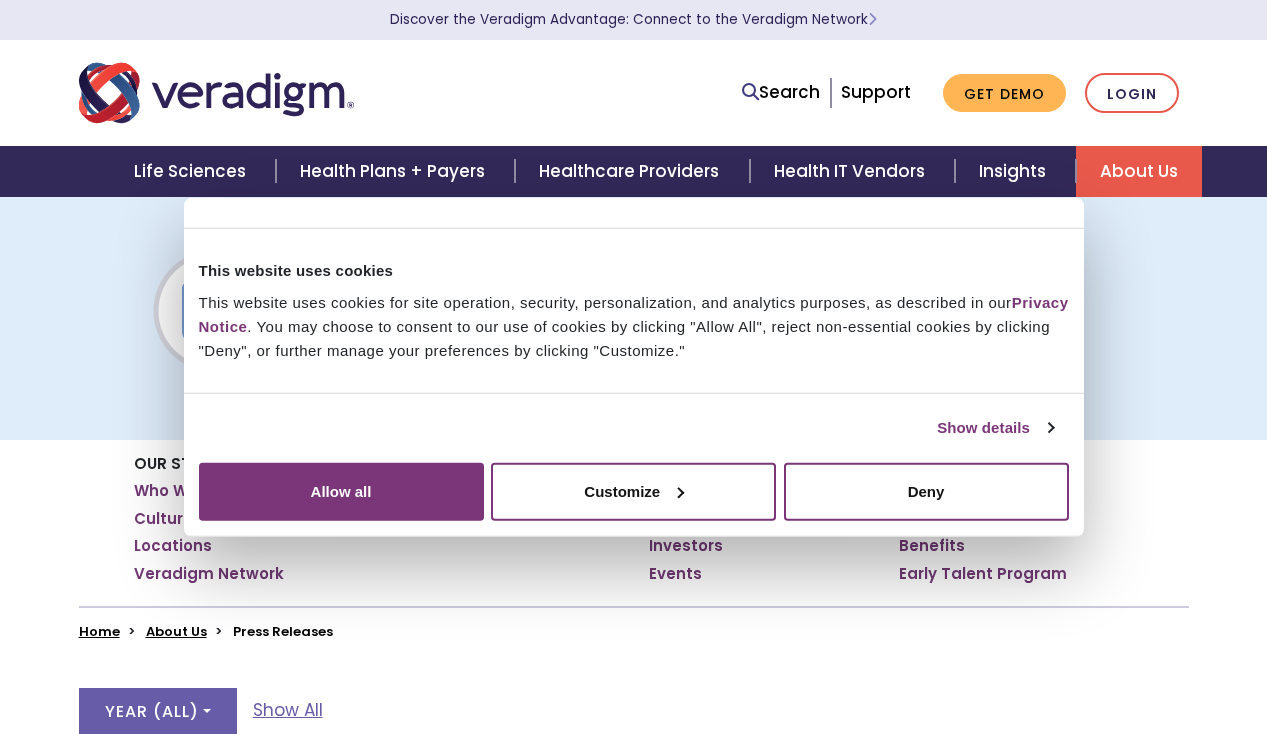 scroll, scrollTop: 0, scrollLeft: 0, axis: both 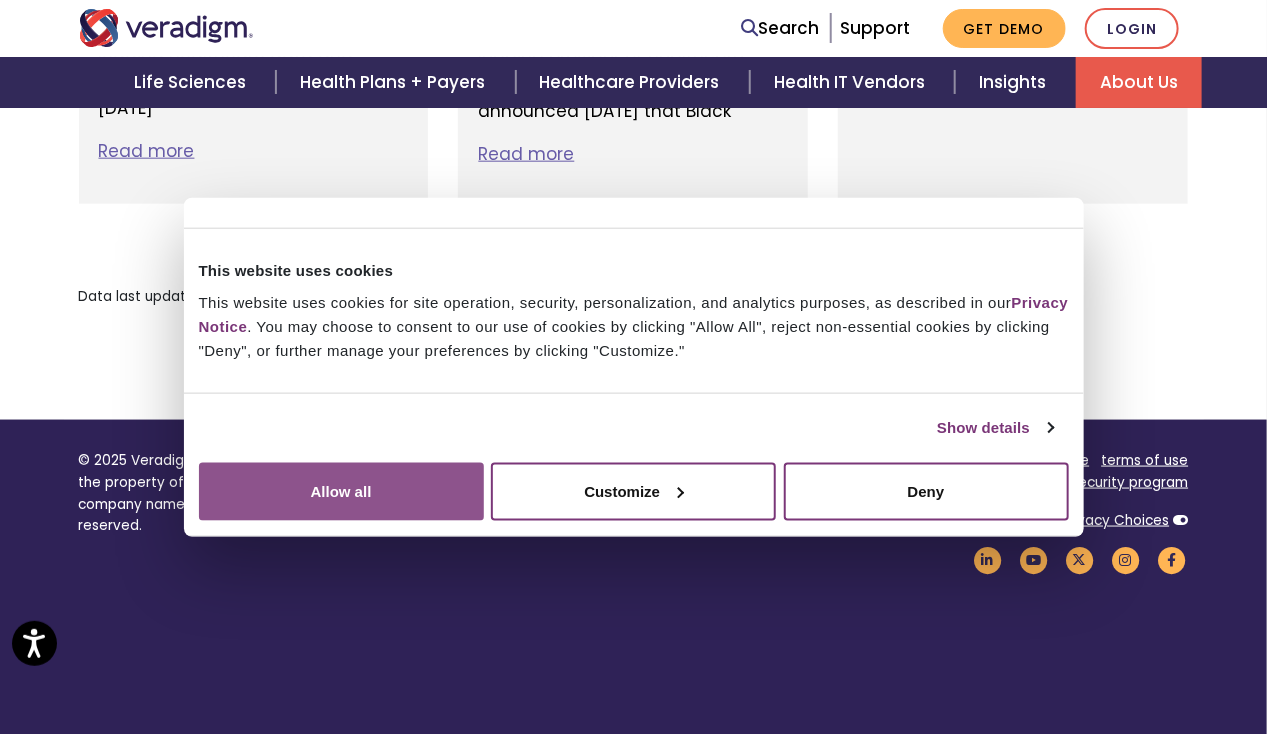 click on "Allow all" at bounding box center (341, 491) 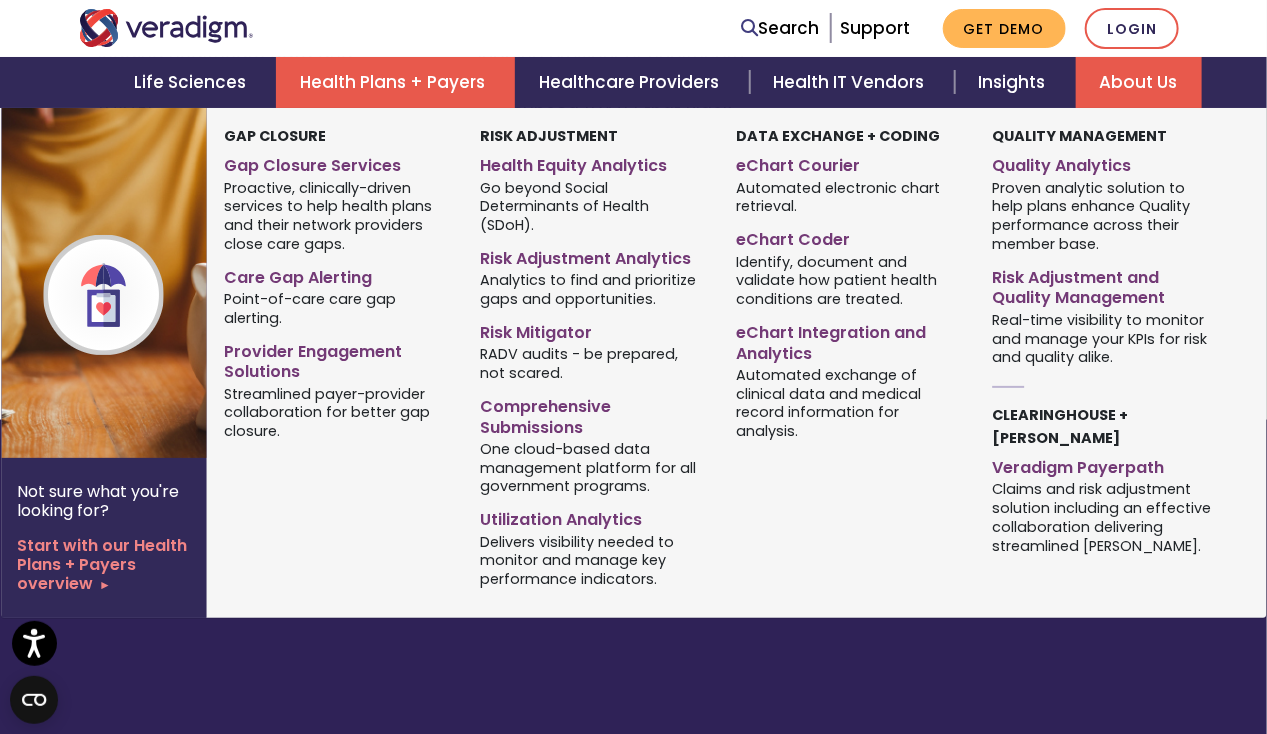 click on "Health Plans + Payers" at bounding box center (395, 82) 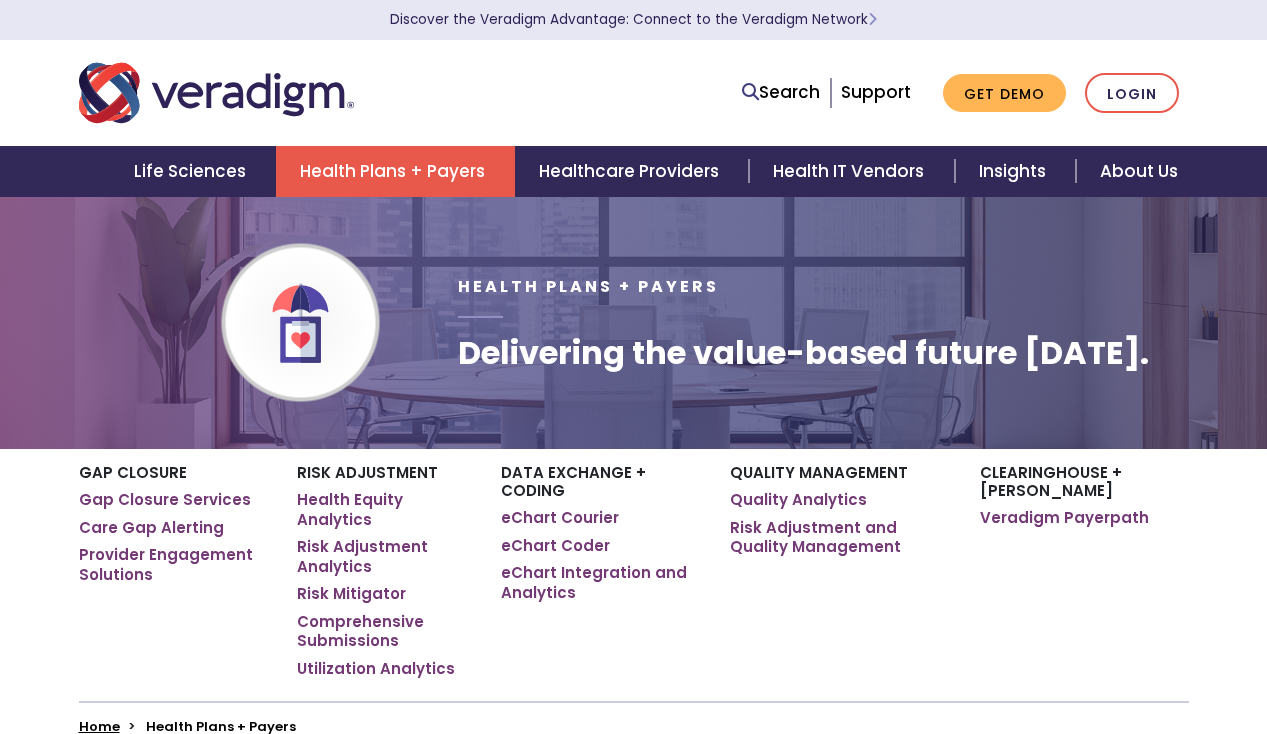 scroll, scrollTop: 0, scrollLeft: 0, axis: both 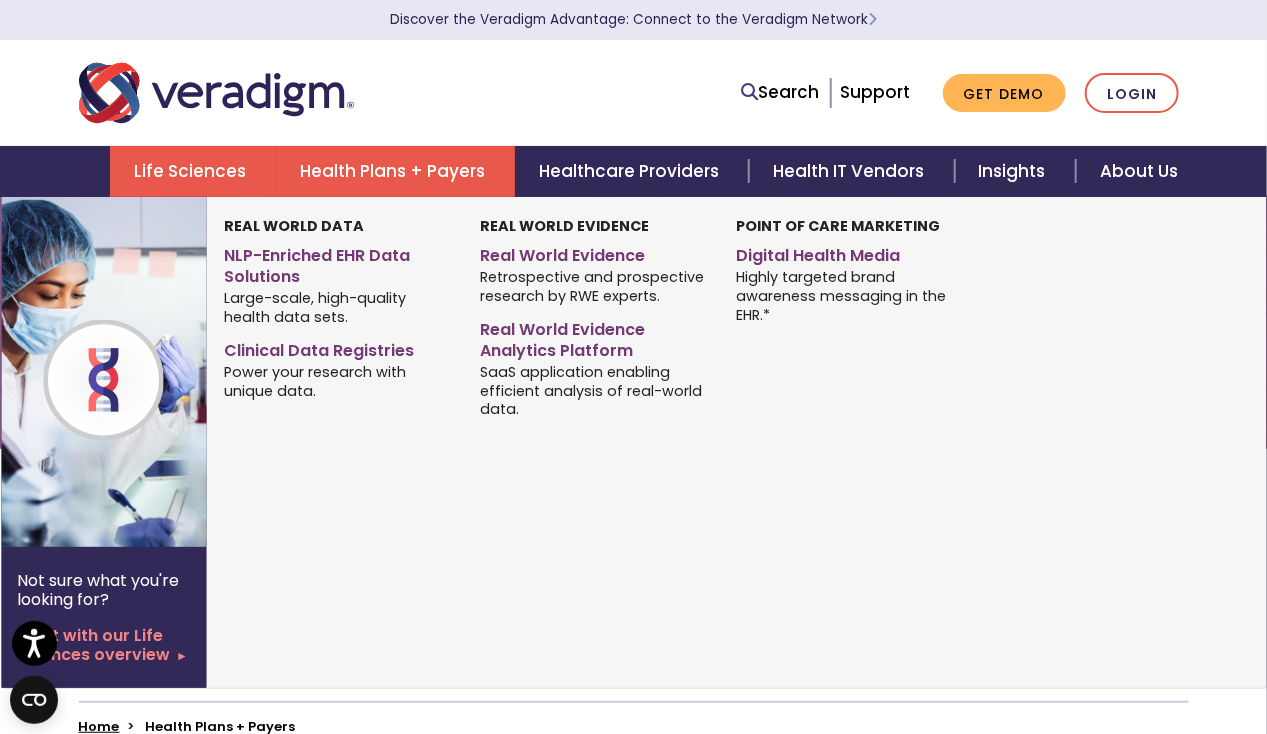 click on "Life Sciences" at bounding box center (193, 171) 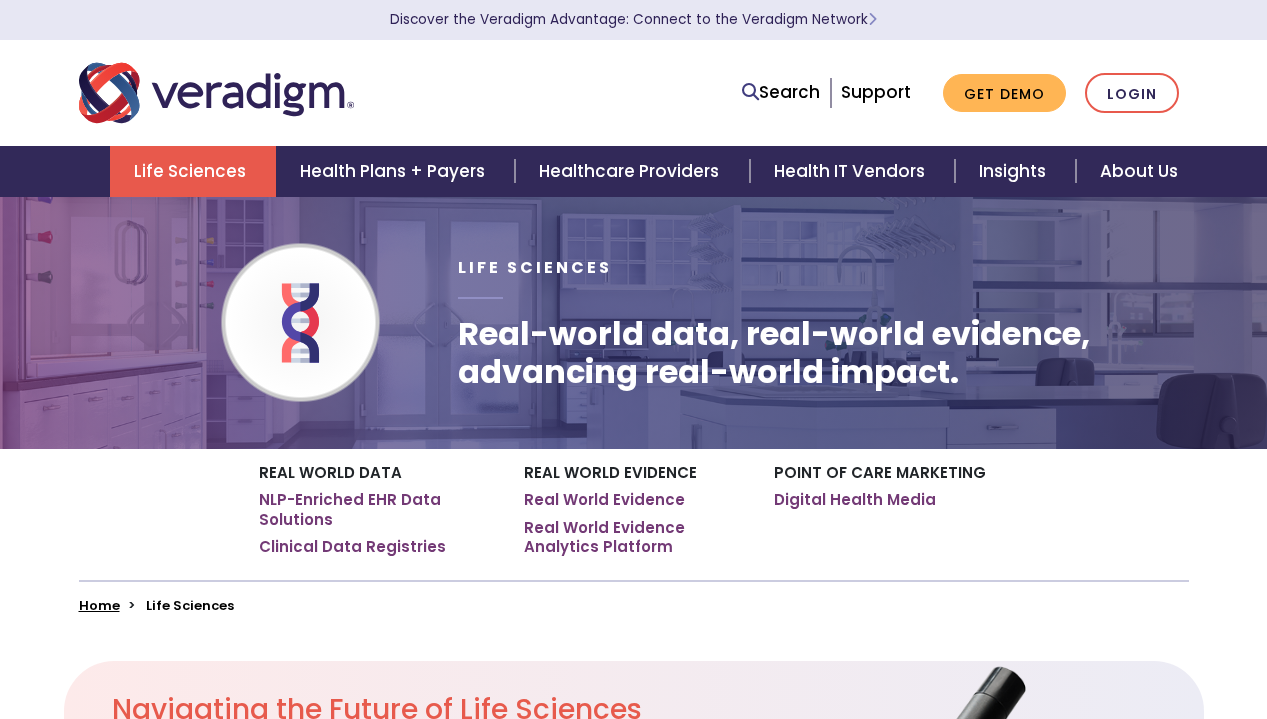 scroll, scrollTop: 0, scrollLeft: 0, axis: both 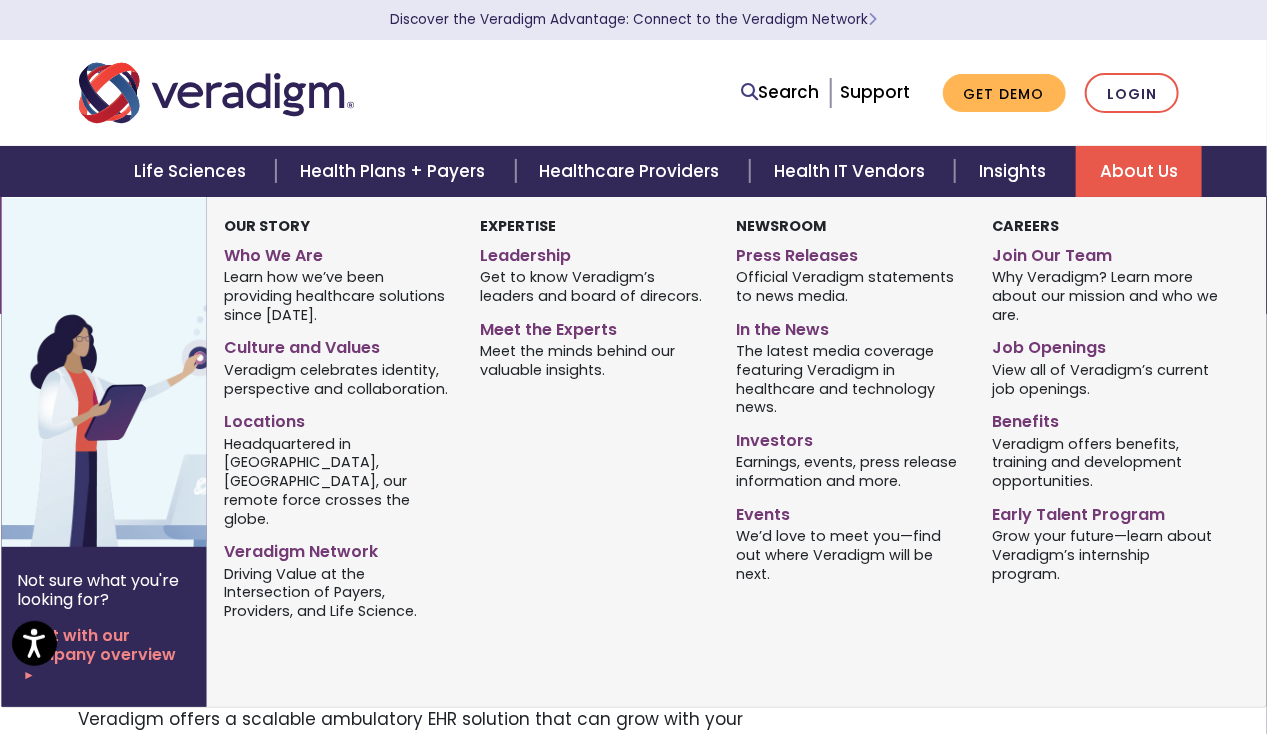 click on "About Us" at bounding box center (1139, 171) 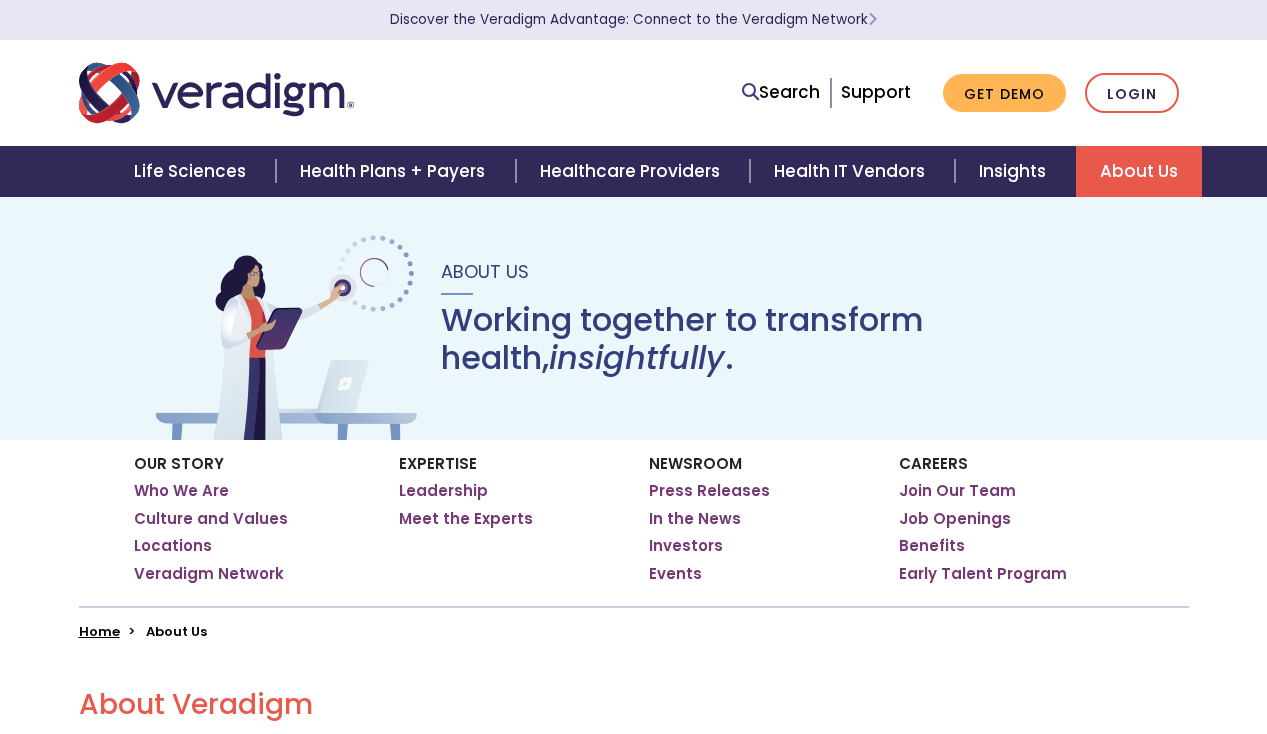 scroll, scrollTop: 0, scrollLeft: 0, axis: both 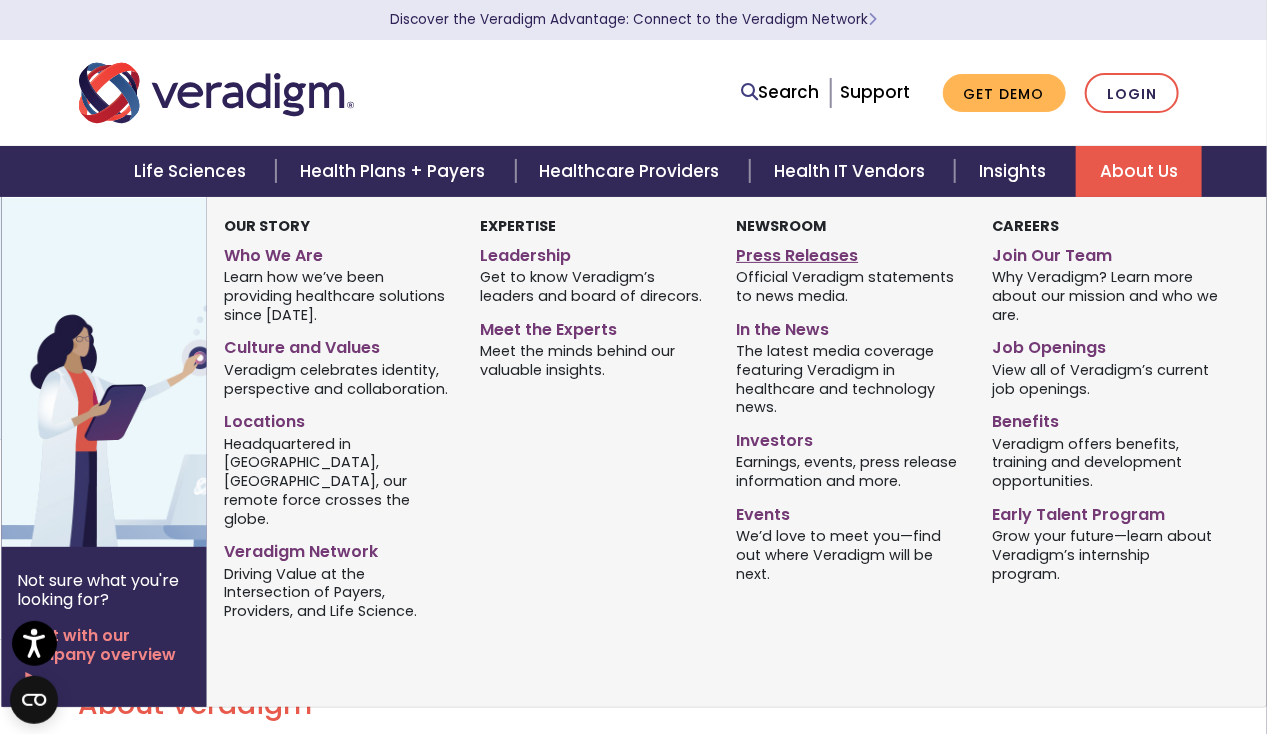 click on "Press Releases" at bounding box center [849, 252] 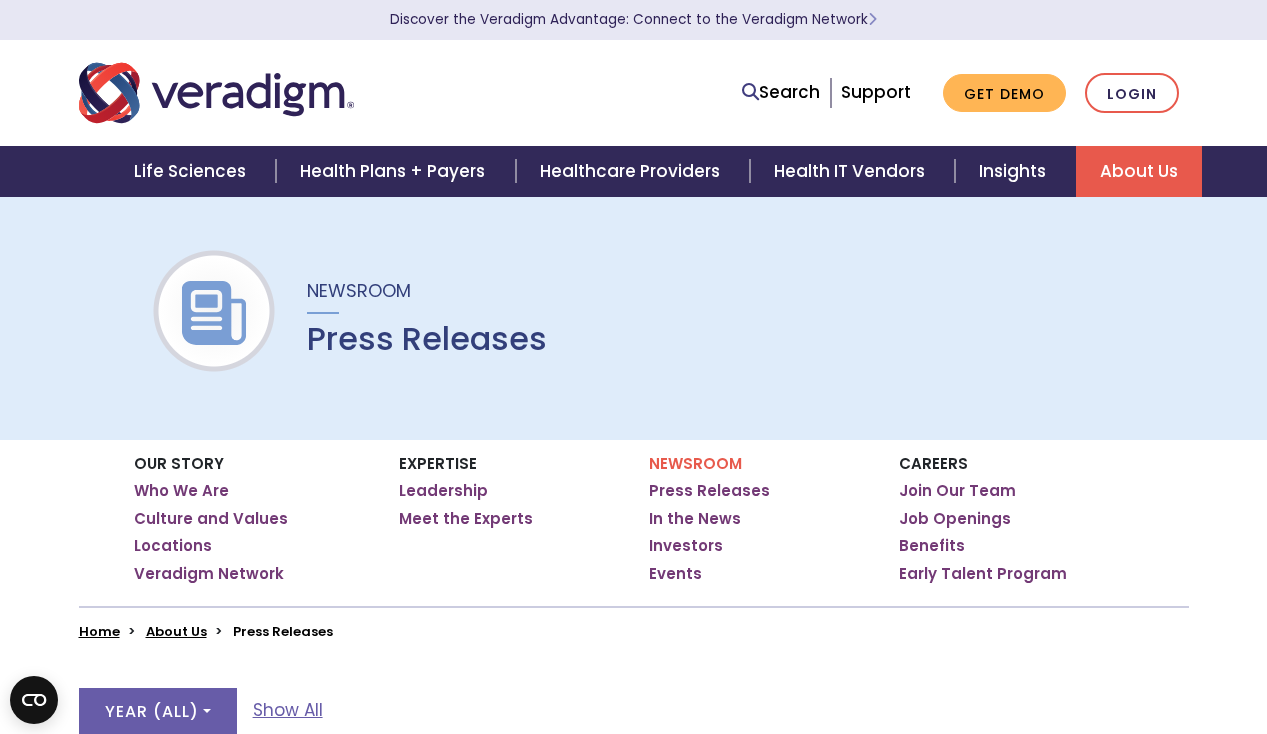 scroll, scrollTop: 0, scrollLeft: 0, axis: both 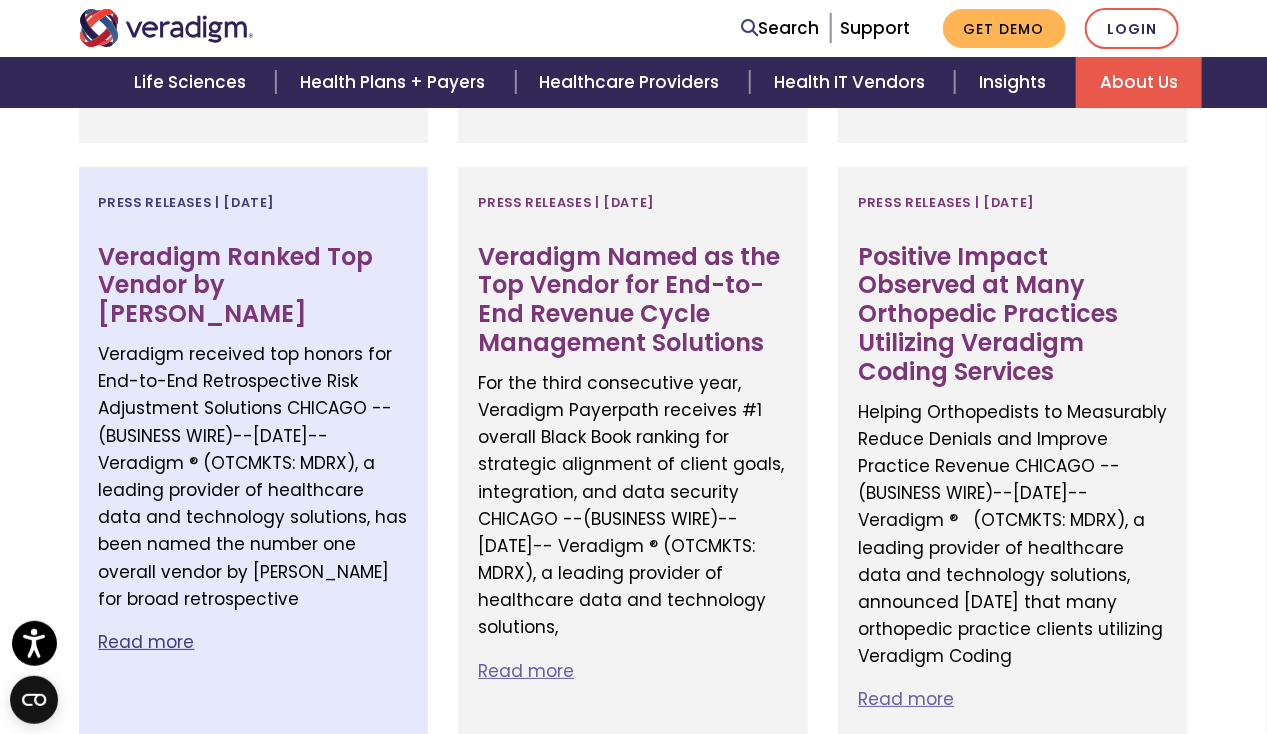 click on "Veradigm Ranked Top Vendor by [PERSON_NAME]" at bounding box center (254, 286) 